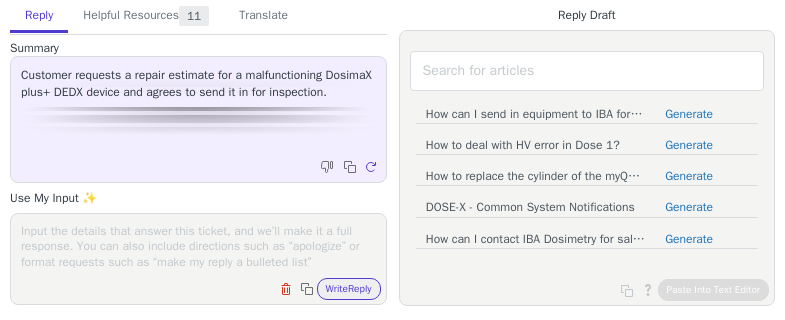scroll, scrollTop: 0, scrollLeft: 0, axis: both 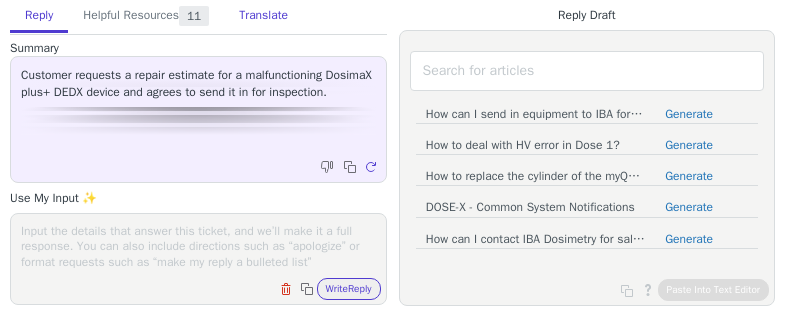 click on "Translate" at bounding box center [263, 16] 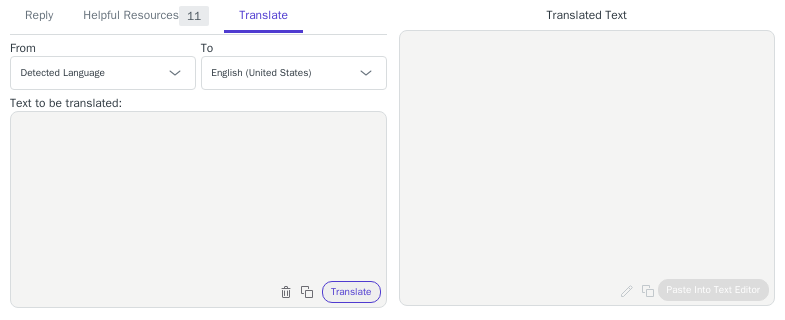 click at bounding box center [198, 197] 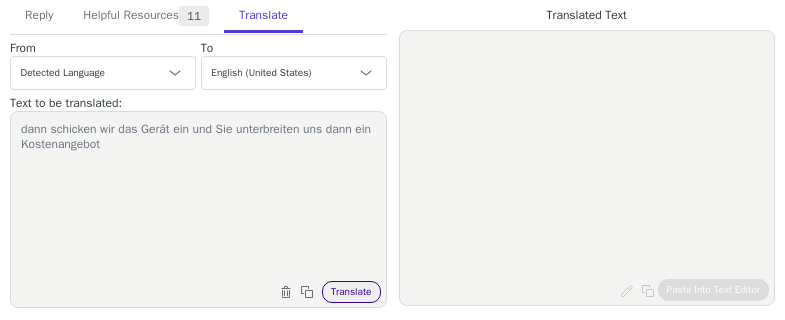 type on "dann schicken wir das Gerät ein und Sie unterbreiten uns dann ein Kostenangebot" 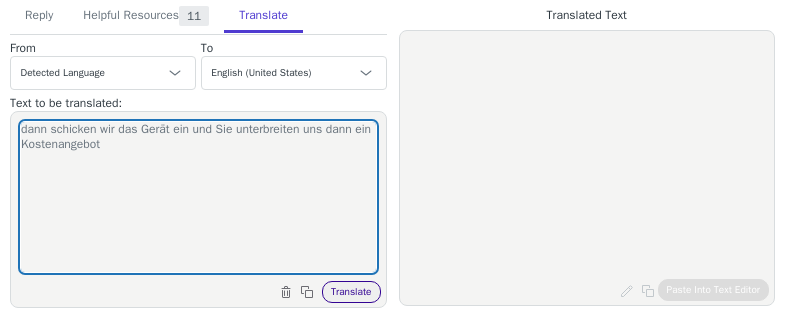 click on "Translate" at bounding box center (351, 292) 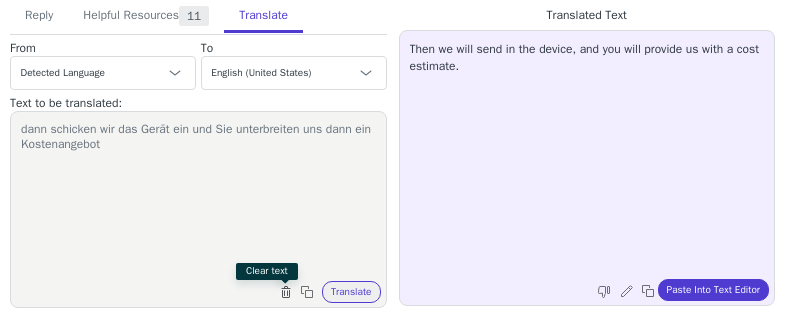 click at bounding box center [286, 292] 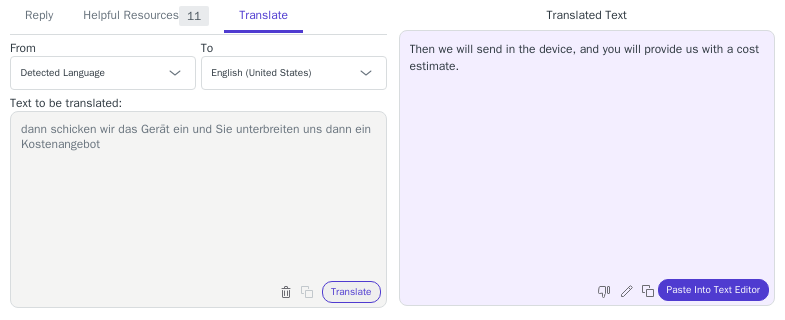 click on "dann schicken wir das Gerät ein und Sie unterbreiten uns dann ein Kostenangebot" at bounding box center (198, 197) 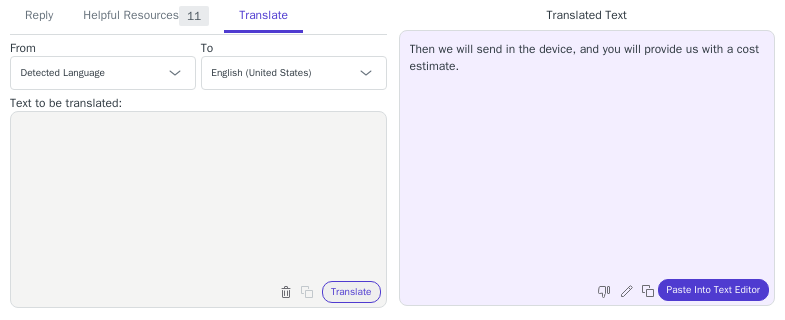 paste on "Die Lämpchen leuchten kurz auf und dann passiert nichts mehr." 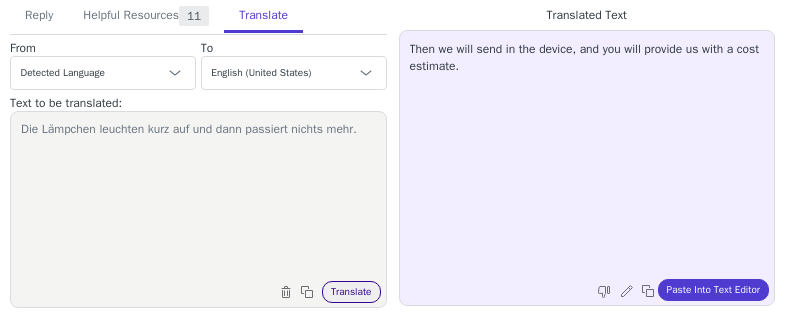 type on "Die Lämpchen leuchten kurz auf und dann passiert nichts mehr." 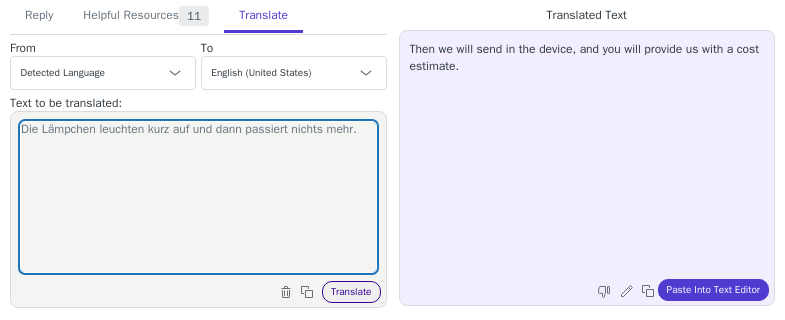 click on "Translate" at bounding box center [351, 292] 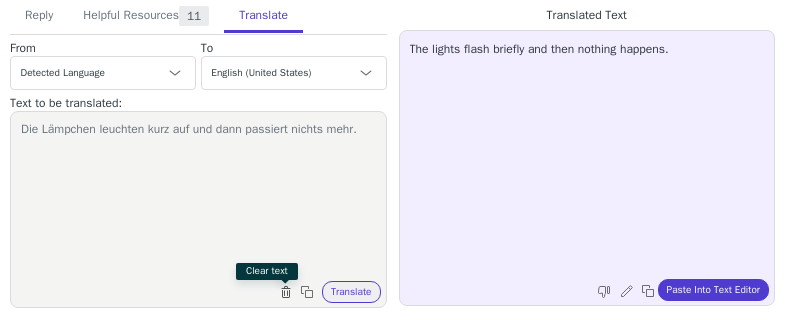 click at bounding box center [288, 294] 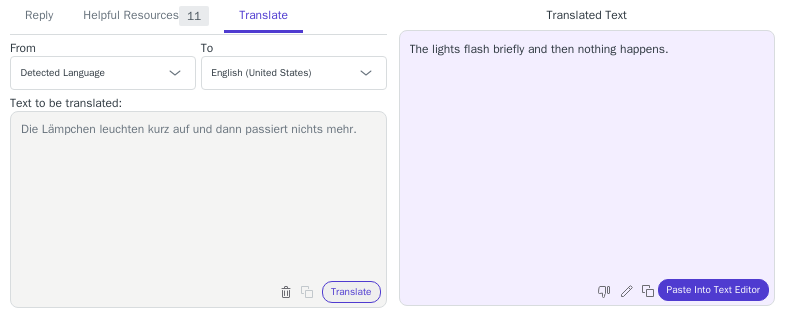 click on "Die Lämpchen leuchten kurz auf und dann passiert nichts mehr." at bounding box center (198, 197) 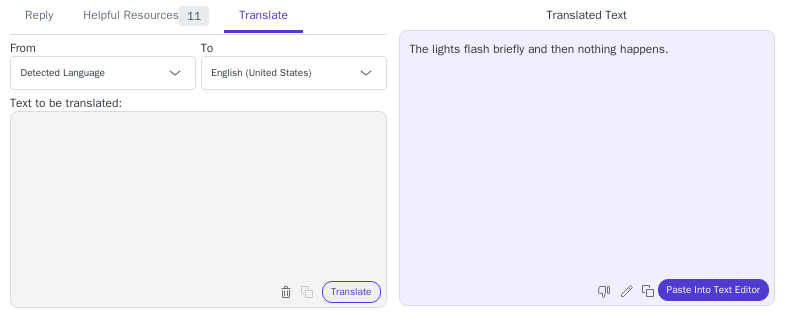 paste on "heute ist leider das o.g. Gerät kaputt gegangen." 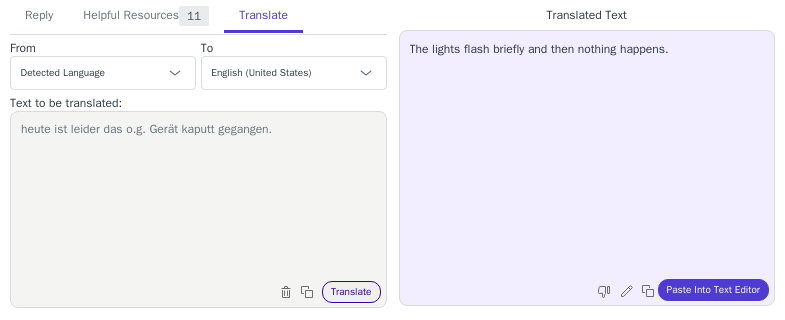 type on "heute ist leider das o.g. Gerät kaputt gegangen." 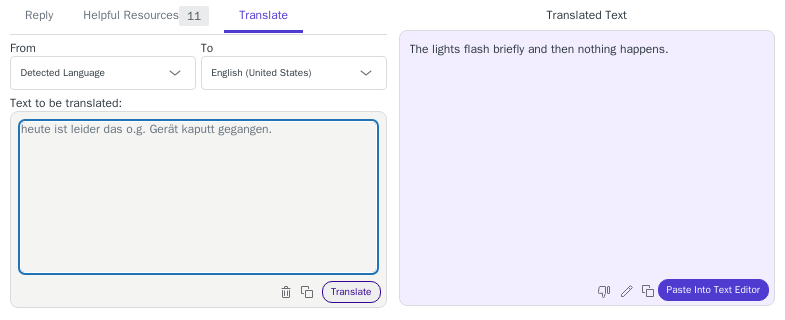 click on "Translate" at bounding box center (351, 292) 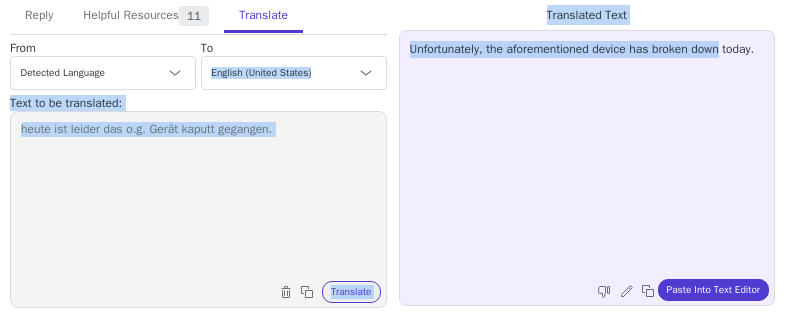 drag, startPoint x: 724, startPoint y: 49, endPoint x: 411, endPoint y: 55, distance: 313.0575 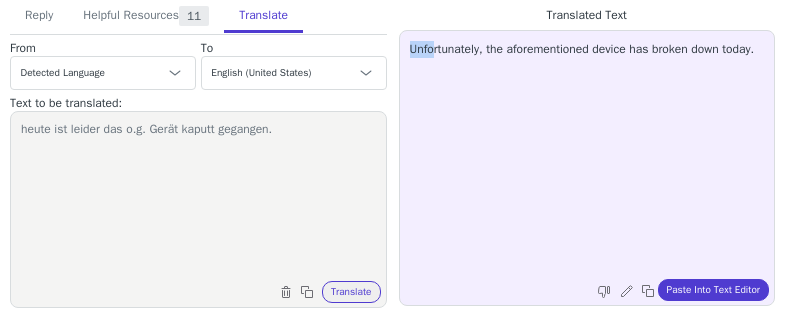 drag, startPoint x: 409, startPoint y: 44, endPoint x: 459, endPoint y: 45, distance: 50.01 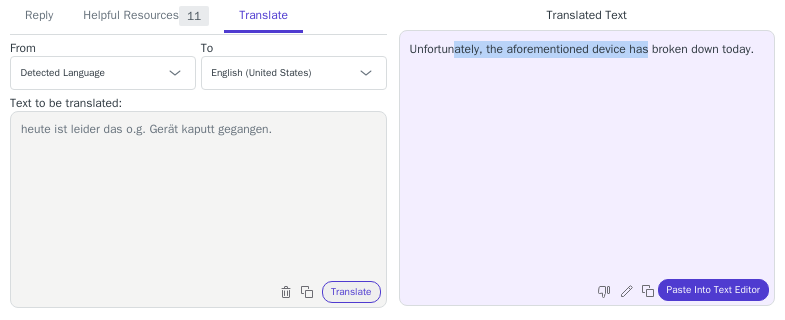 drag, startPoint x: 459, startPoint y: 45, endPoint x: 658, endPoint y: 46, distance: 199.00252 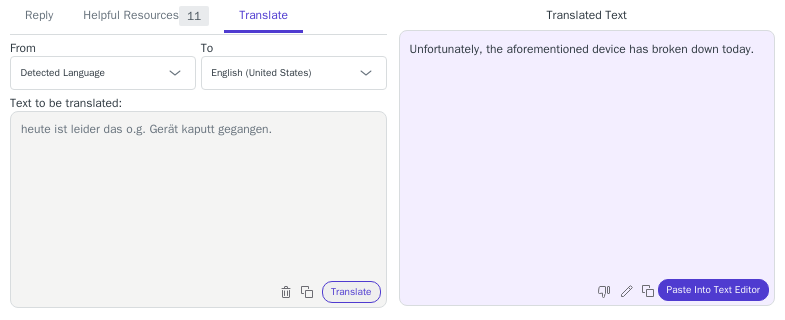 drag, startPoint x: 725, startPoint y: 59, endPoint x: 710, endPoint y: 66, distance: 16.552946 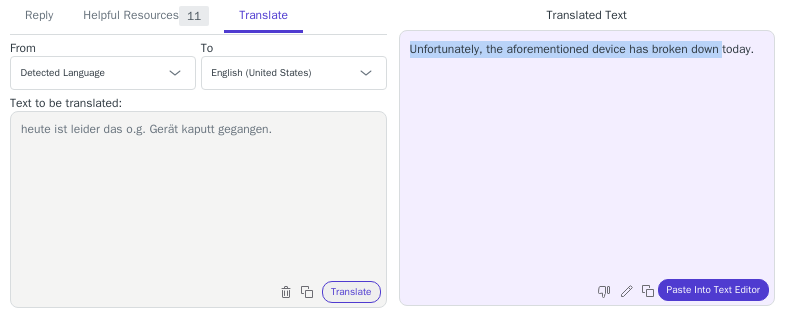 drag, startPoint x: 725, startPoint y: 49, endPoint x: 420, endPoint y: 53, distance: 305.0262 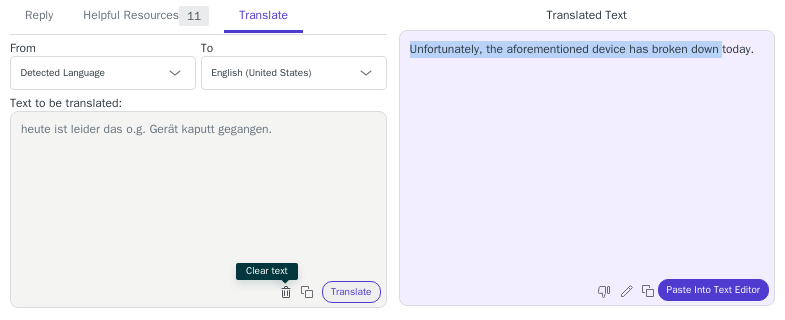 click at bounding box center [286, 292] 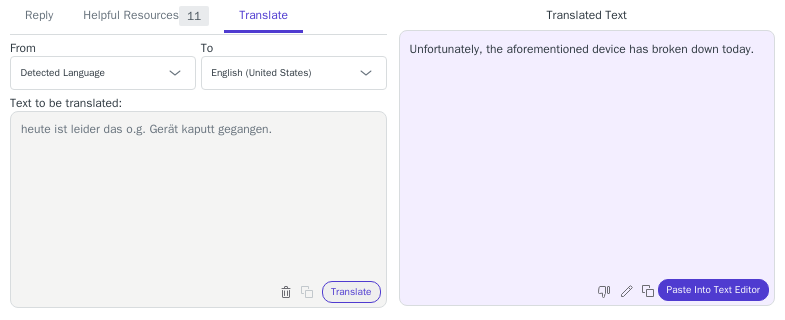 click on "heute ist leider das o.g. Gerät kaputt gegangen." at bounding box center [198, 197] 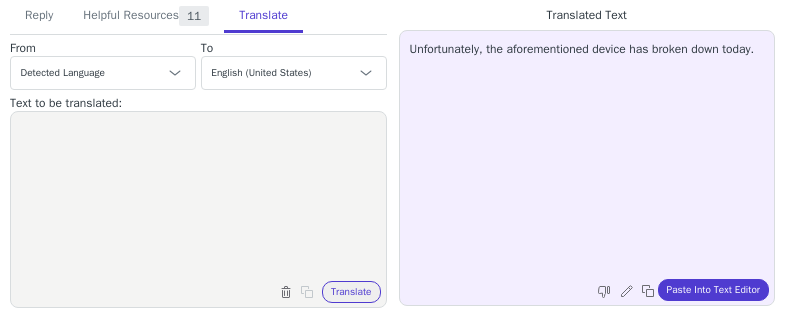paste on "Unfortunately, the aforementioned device has broken down" 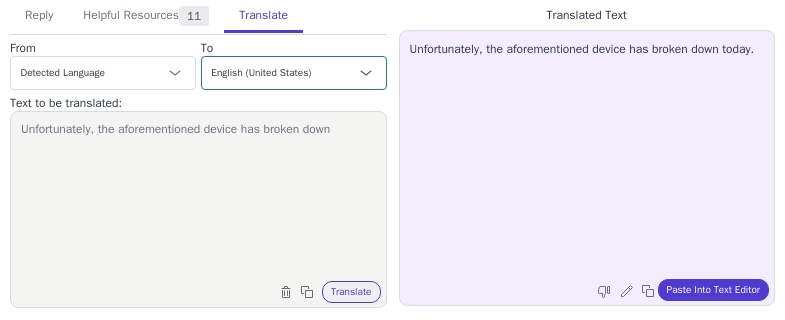 type on "Unfortunately, the aforementioned device has broken down" 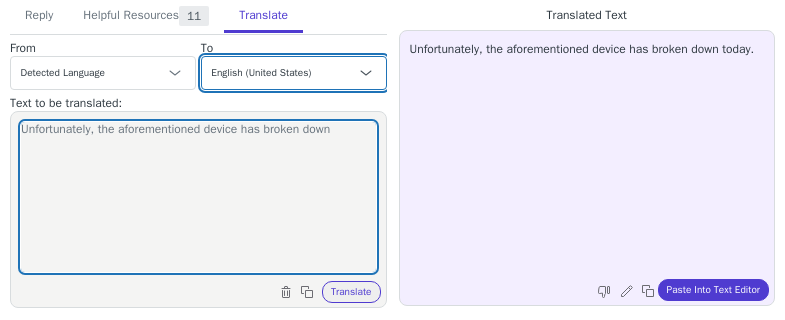 click on "Czech English (United States) Danish Dutch French French (Canada) German - Deutsch Italian Japanese Korean Norwegian Polish Portuguese Portuguese (Brazil) Slovak Spanish Swedish Chinese (Simplified) - 中文（简体）" at bounding box center [294, 73] 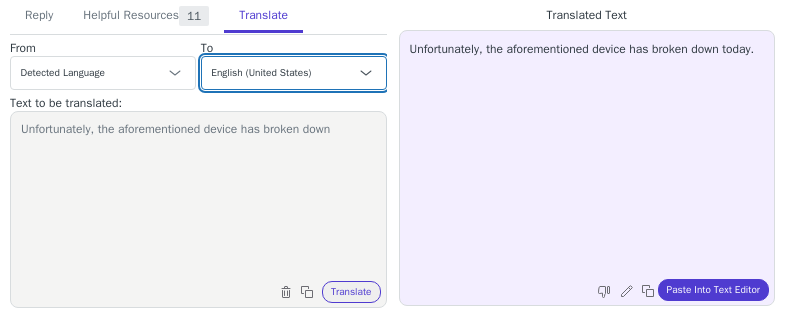 select on "de" 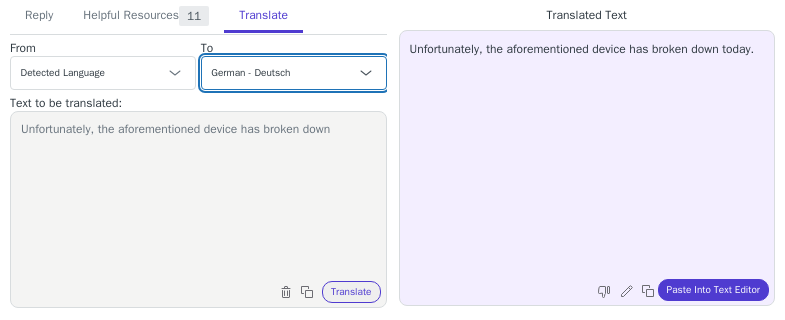 click on "Czech English (United States) Danish Dutch French French (Canada) German - Deutsch Italian Japanese Korean Norwegian Polish Portuguese Portuguese (Brazil) Slovak Spanish Swedish Chinese (Simplified) - 中文（简体）" at bounding box center [294, 73] 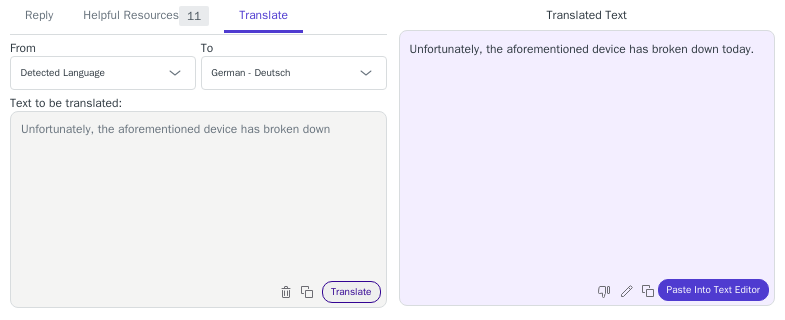click on "Translate" at bounding box center [351, 292] 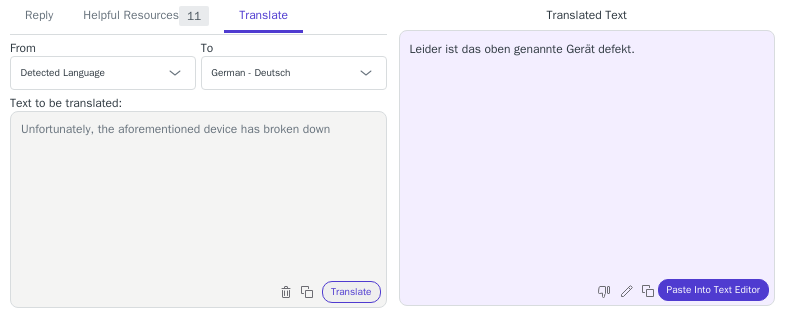 click on "Leider ist das oben genannte Gerät defekt." at bounding box center [587, 155] 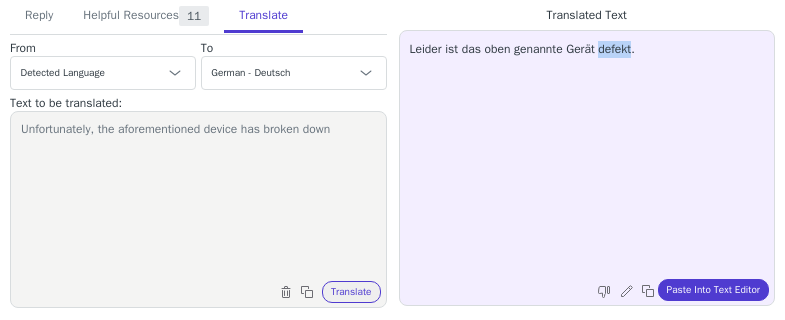 click on "Leider ist das oben genannte Gerät defekt." at bounding box center (587, 155) 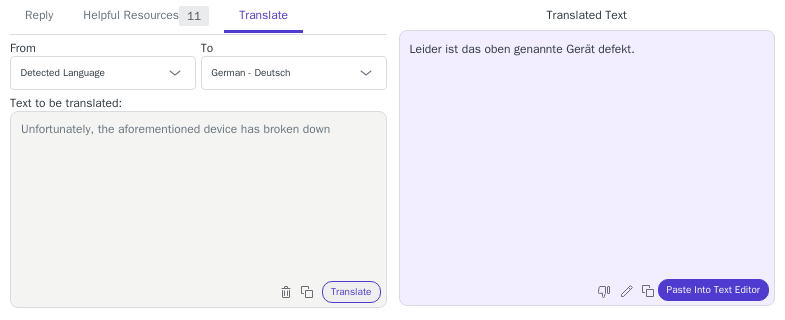 click on "Leider ist das oben genannte Gerät defekt." at bounding box center (587, 155) 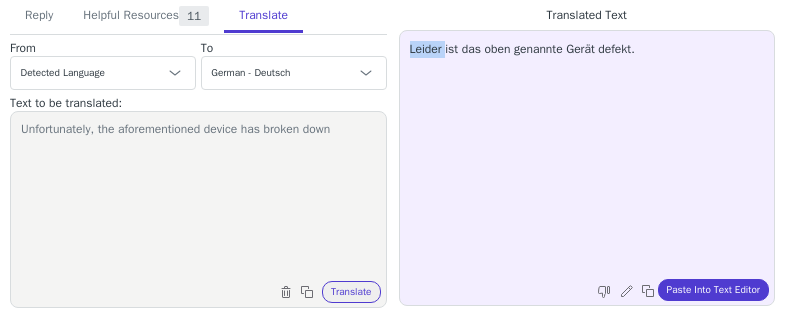 click on "Leider ist das oben genannte Gerät defekt." at bounding box center (587, 155) 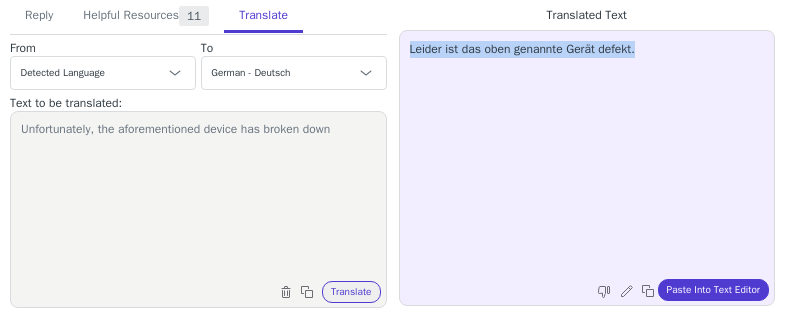 click on "Leider ist das oben genannte Gerät defekt." at bounding box center (587, 155) 